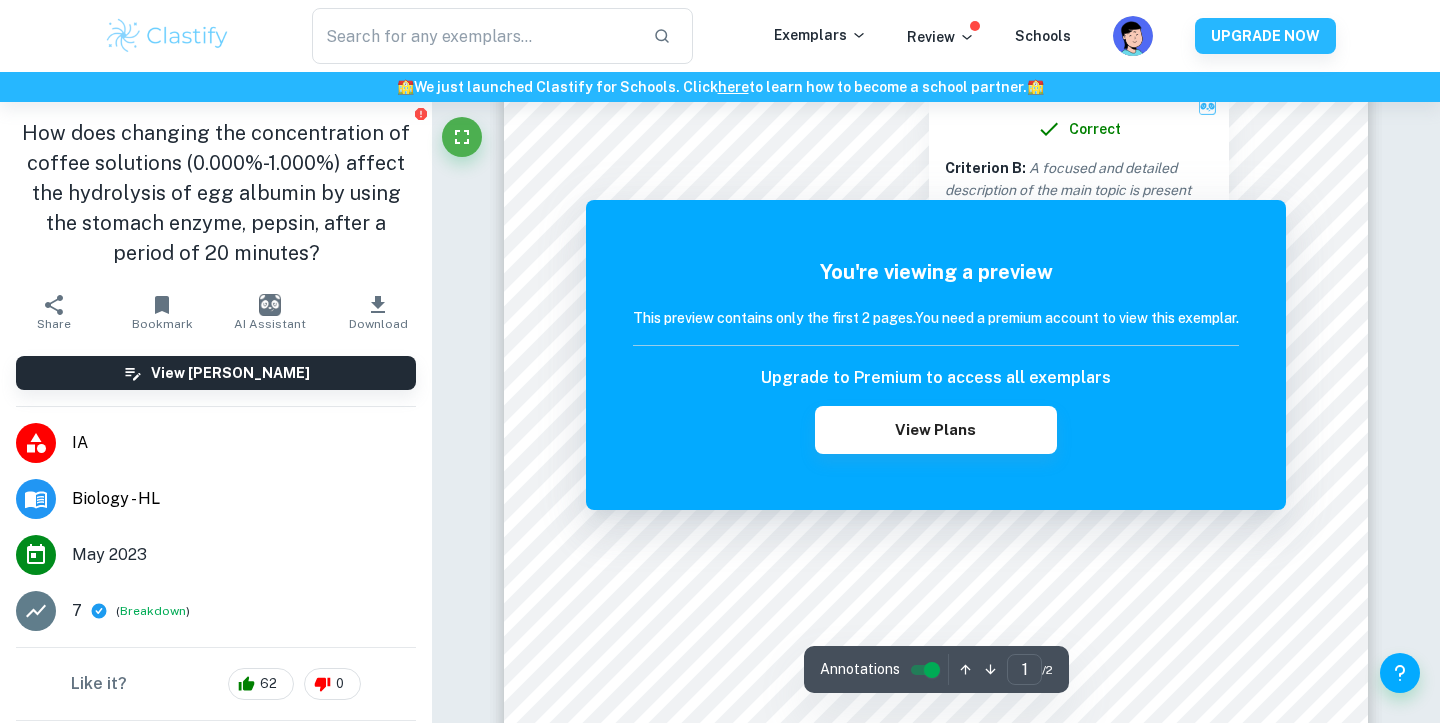 scroll, scrollTop: 192, scrollLeft: 0, axis: vertical 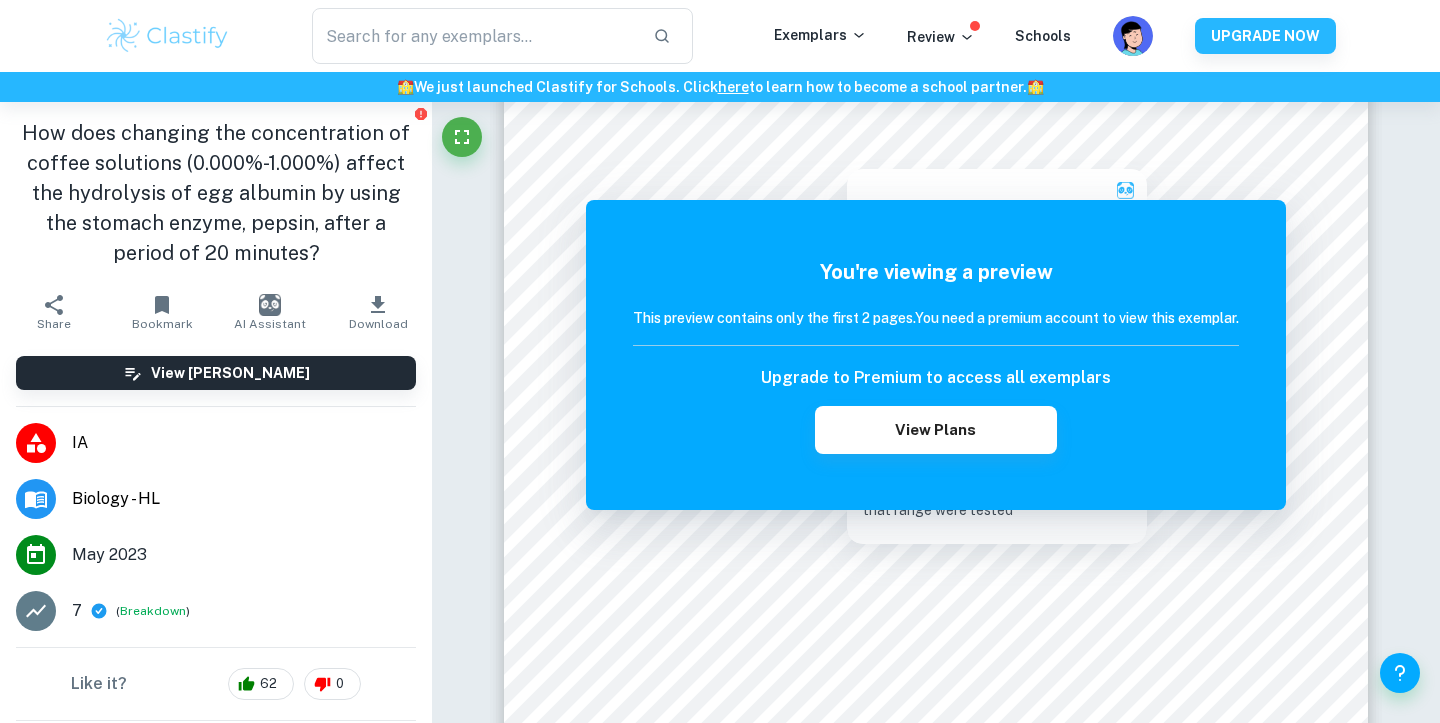 click at bounding box center [846, 154] 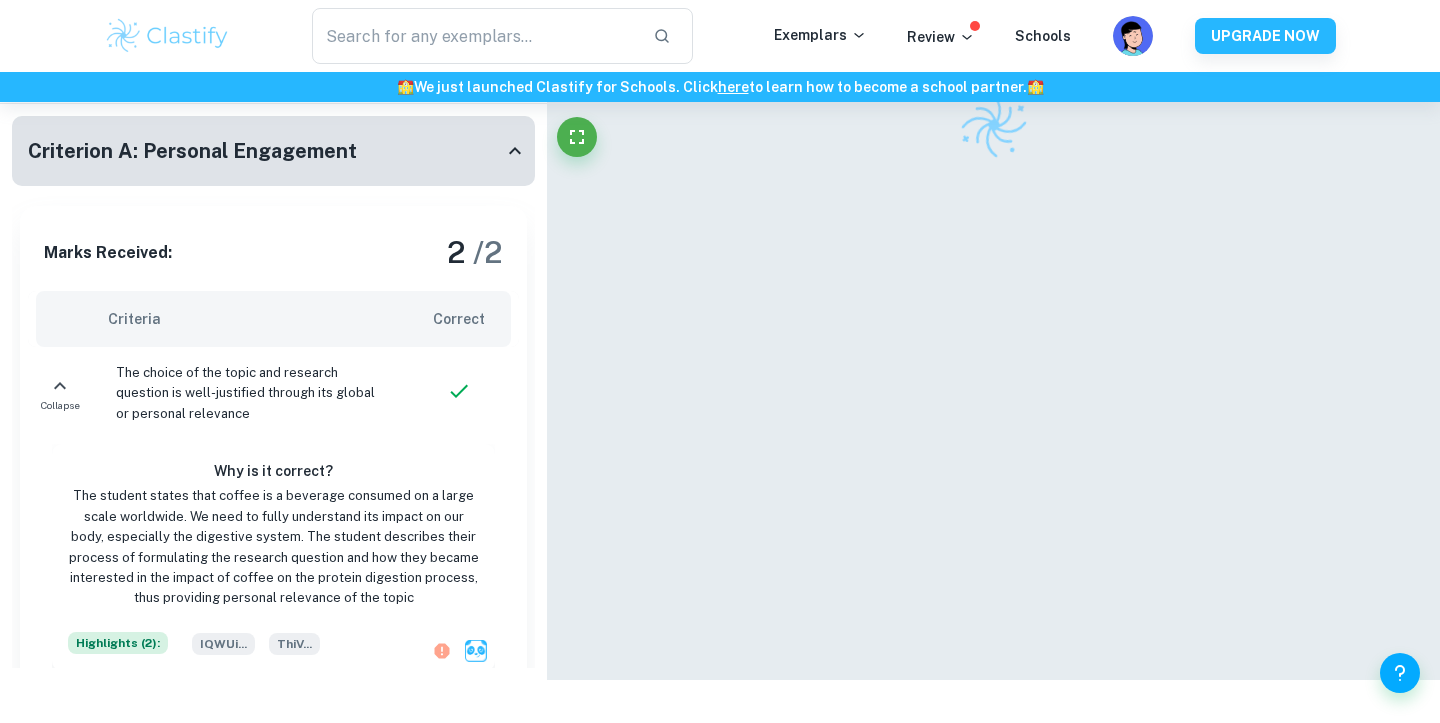 scroll, scrollTop: 102, scrollLeft: 0, axis: vertical 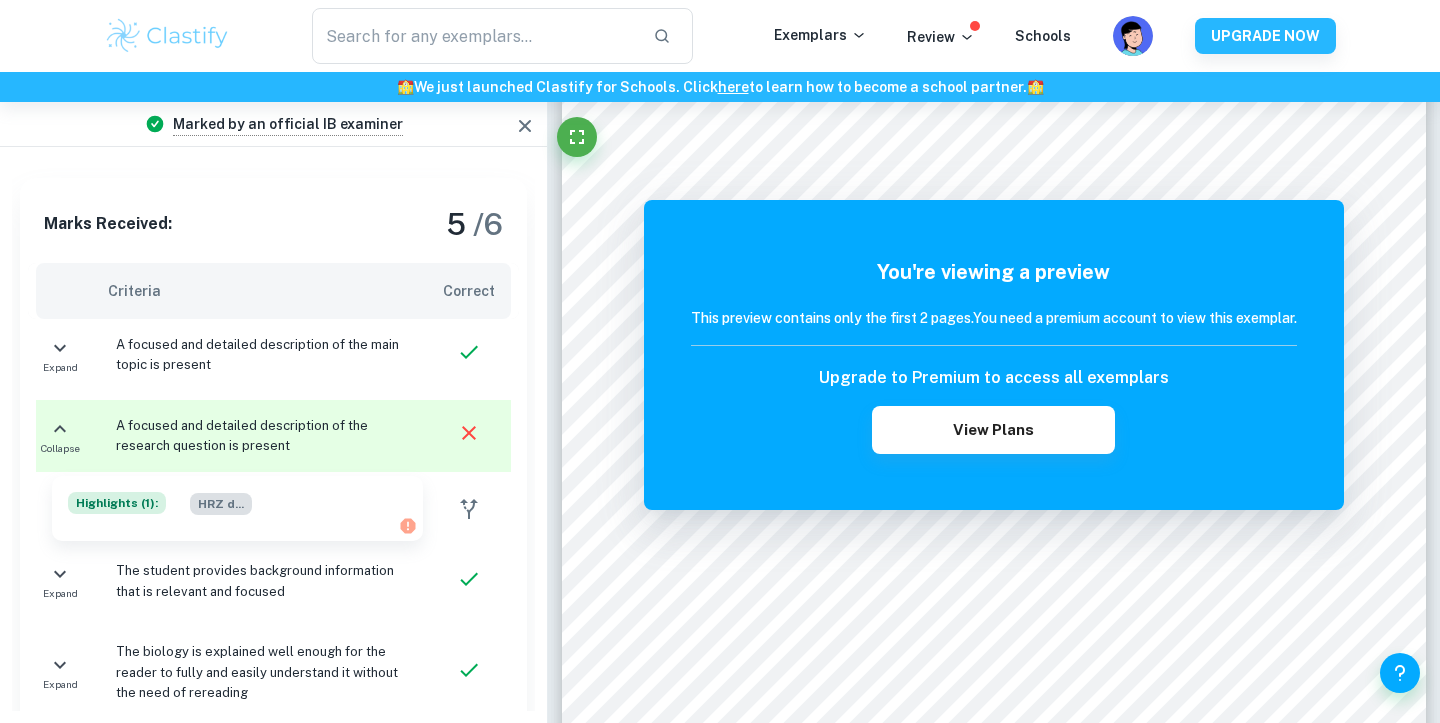click on "HRZ d ..." at bounding box center [221, 504] 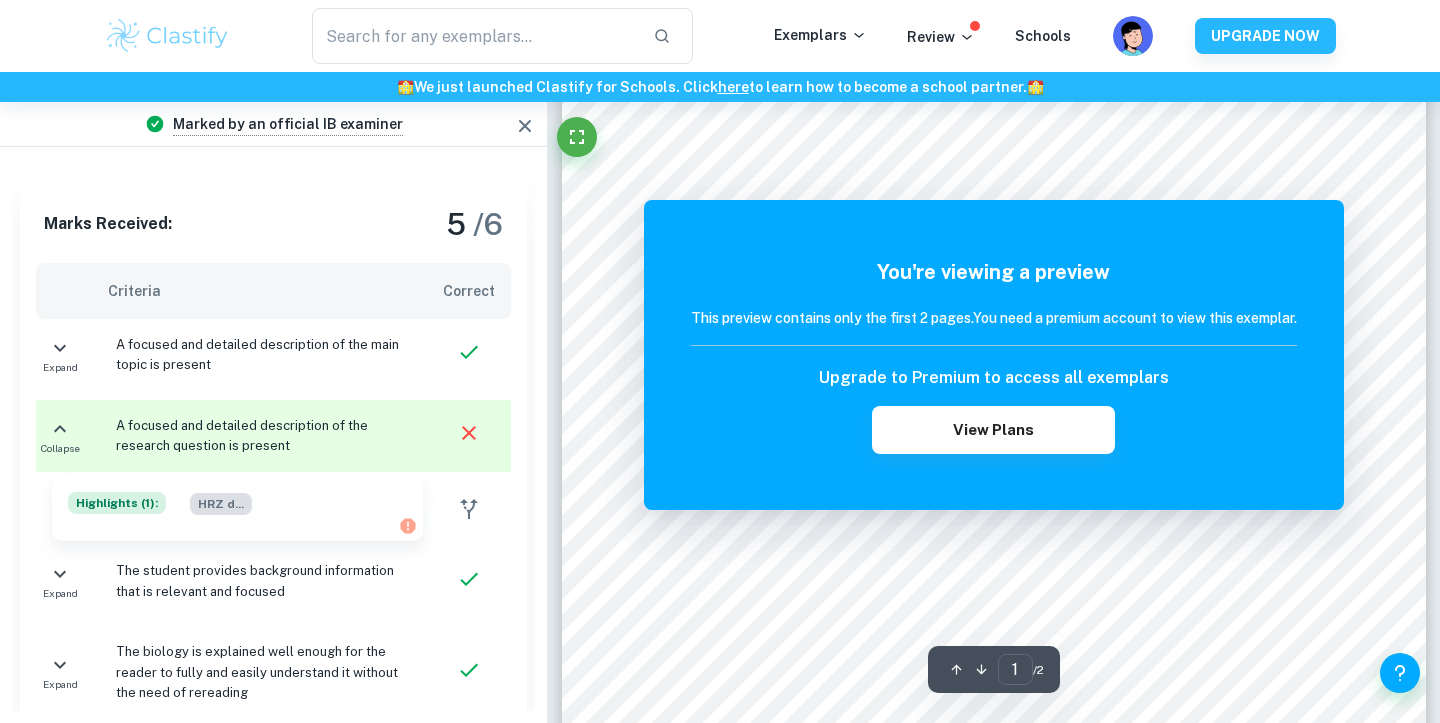 scroll, scrollTop: 158, scrollLeft: 0, axis: vertical 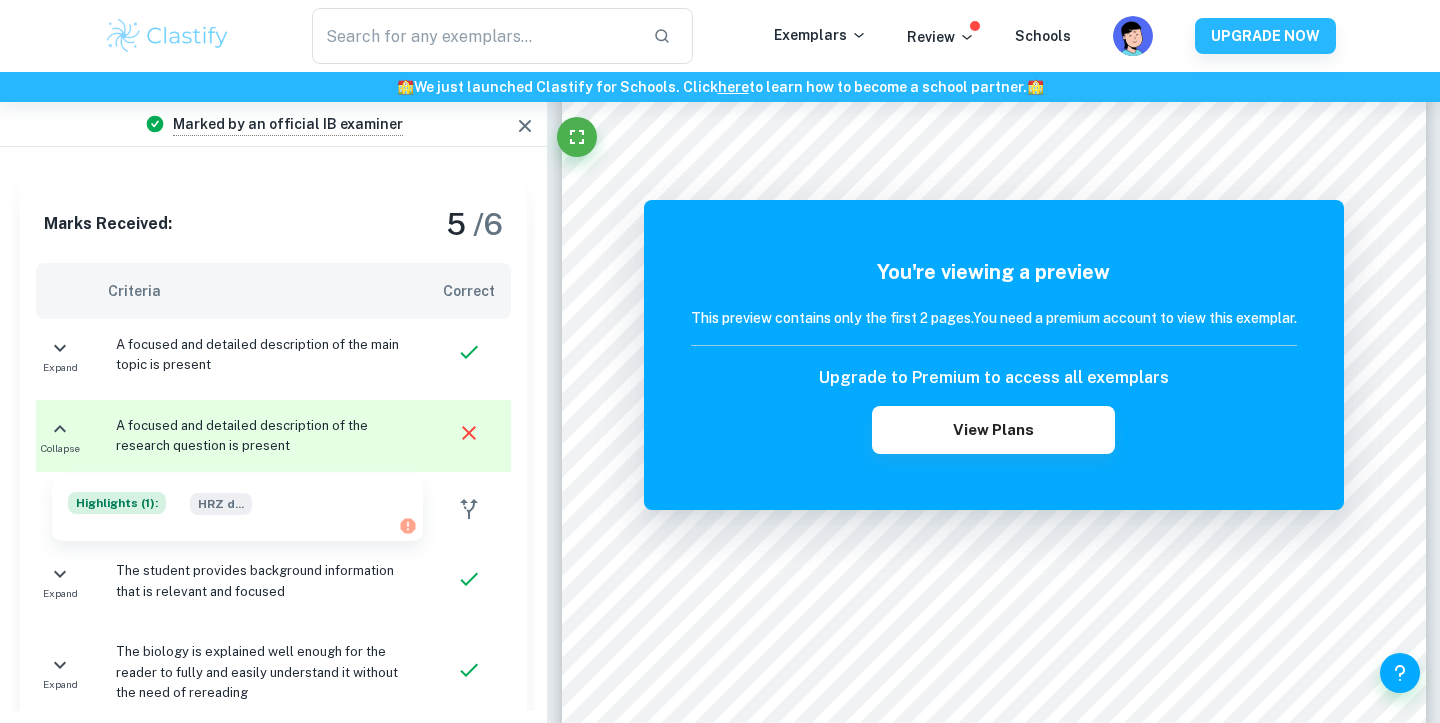 click at bounding box center (473, 508) 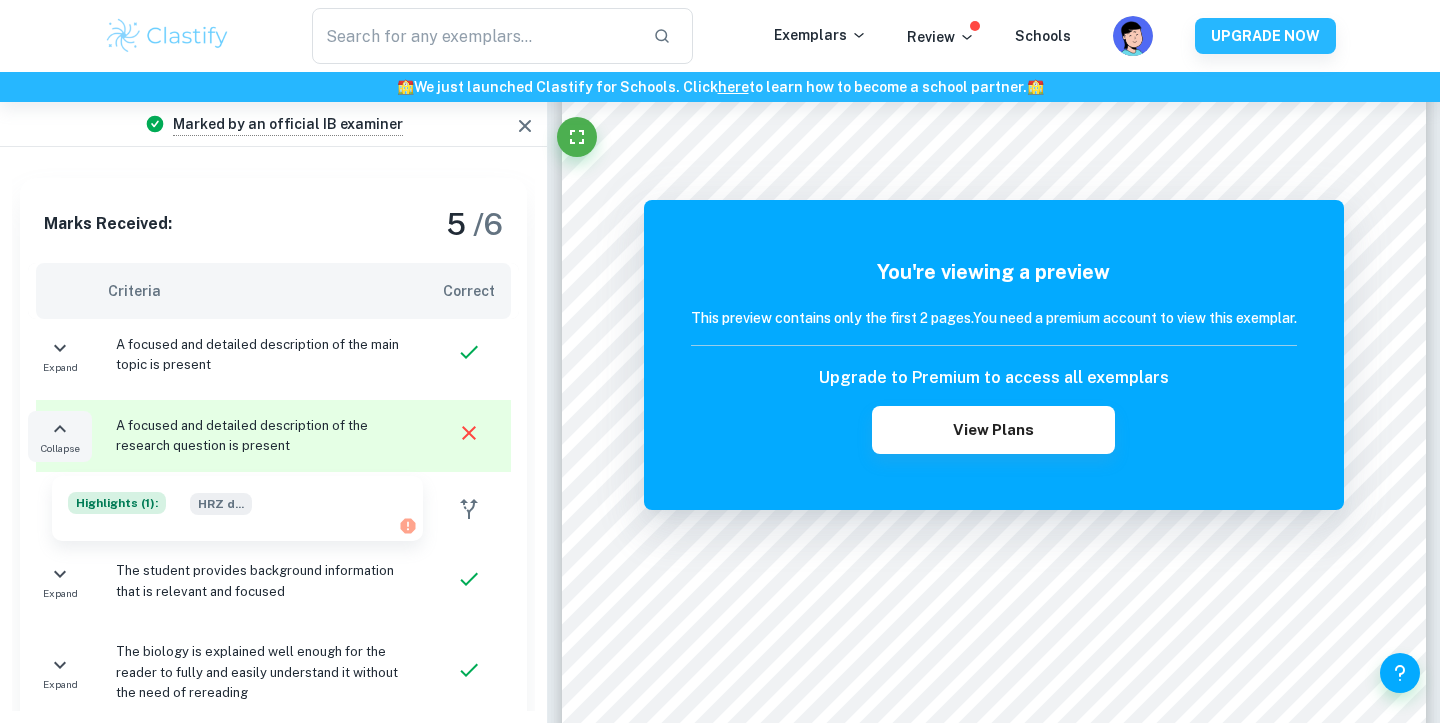 click 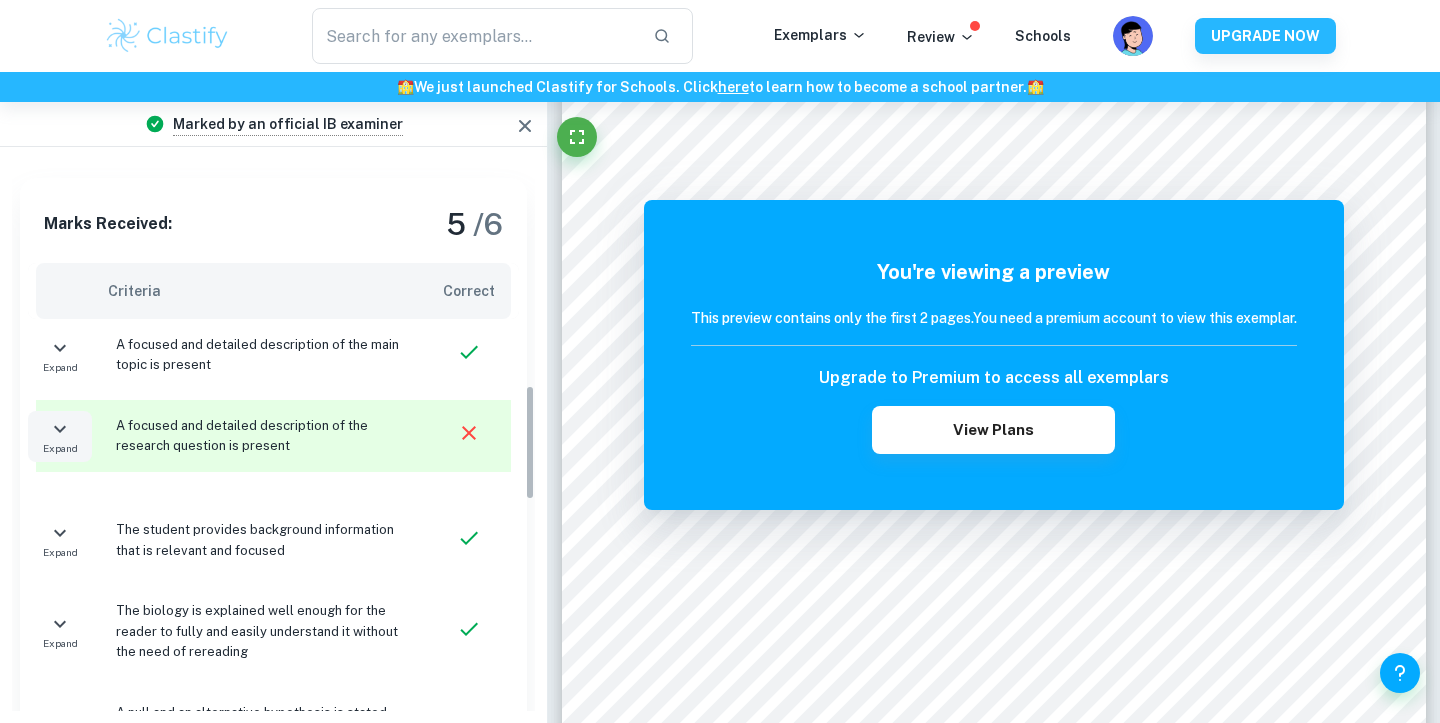 click 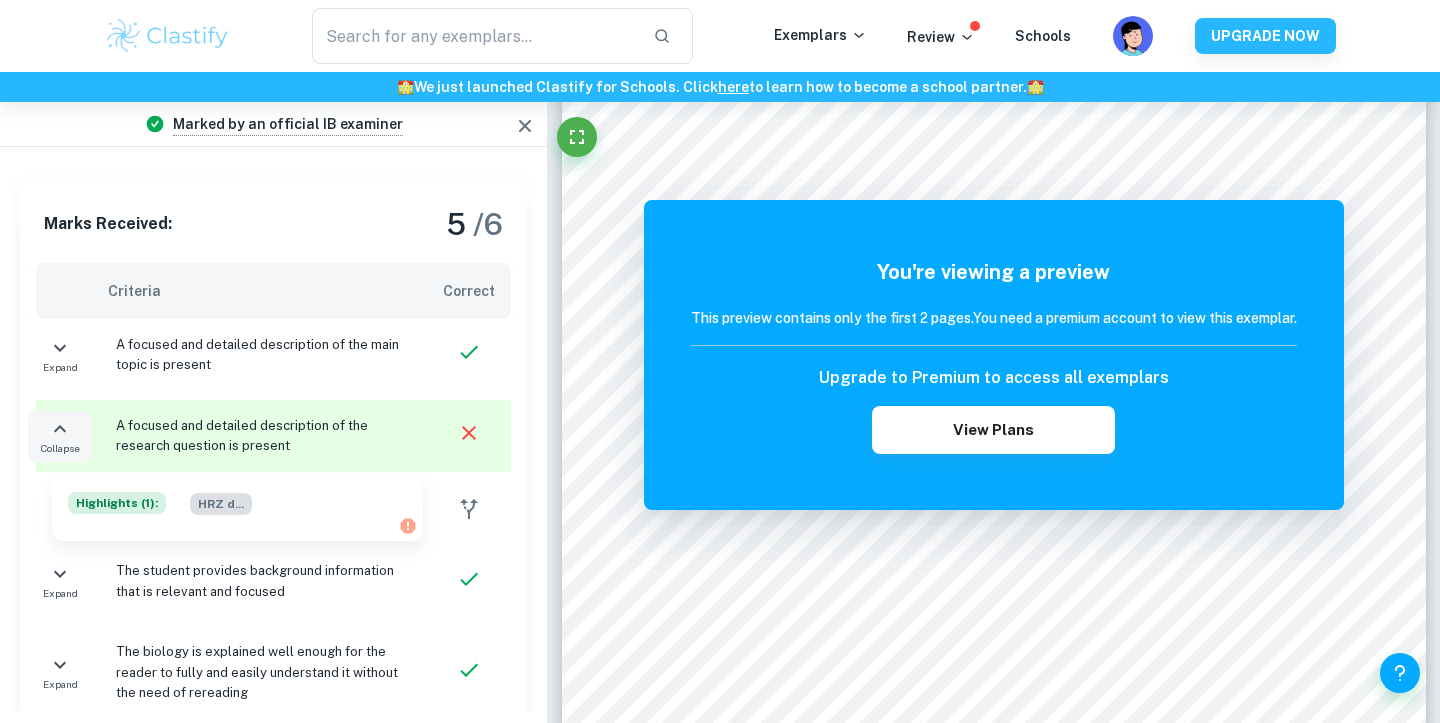click on "HRZ d ..." at bounding box center (221, 504) 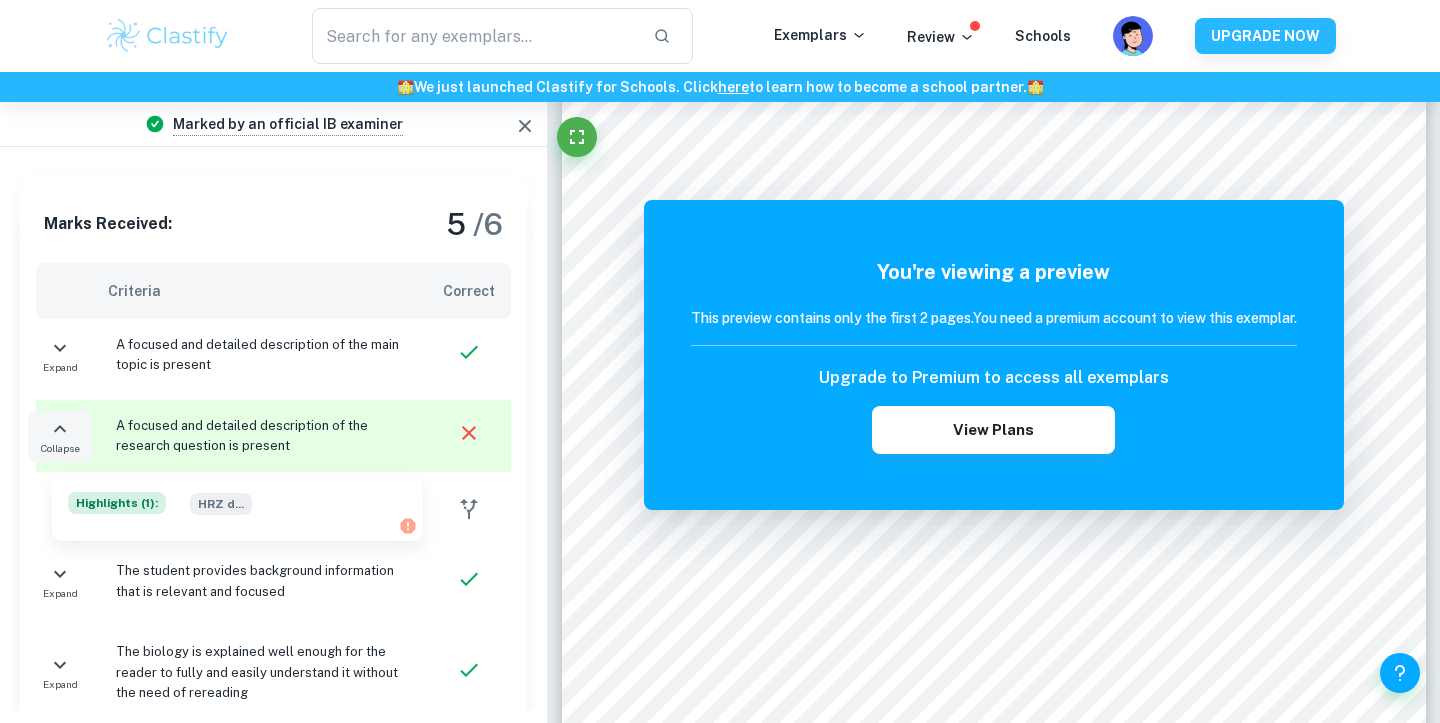 click 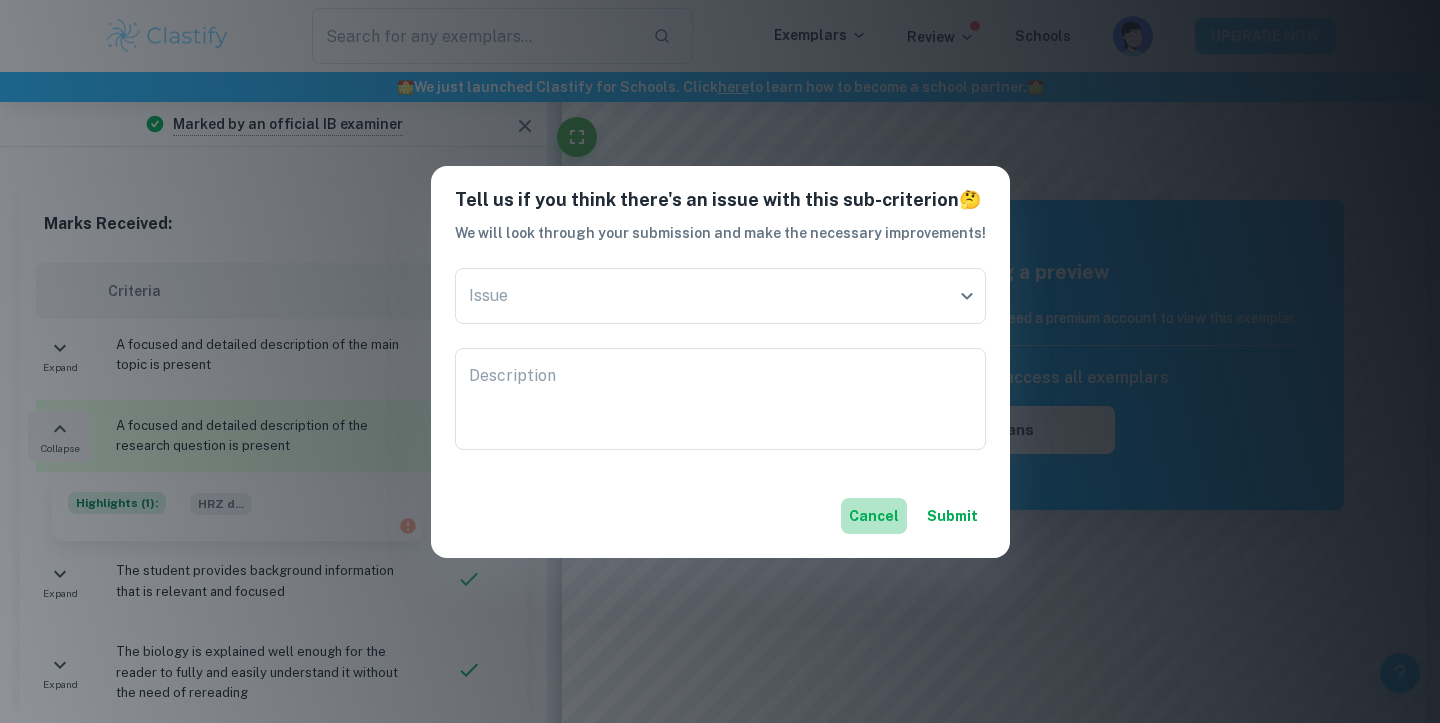 click on "Cancel" at bounding box center (874, 516) 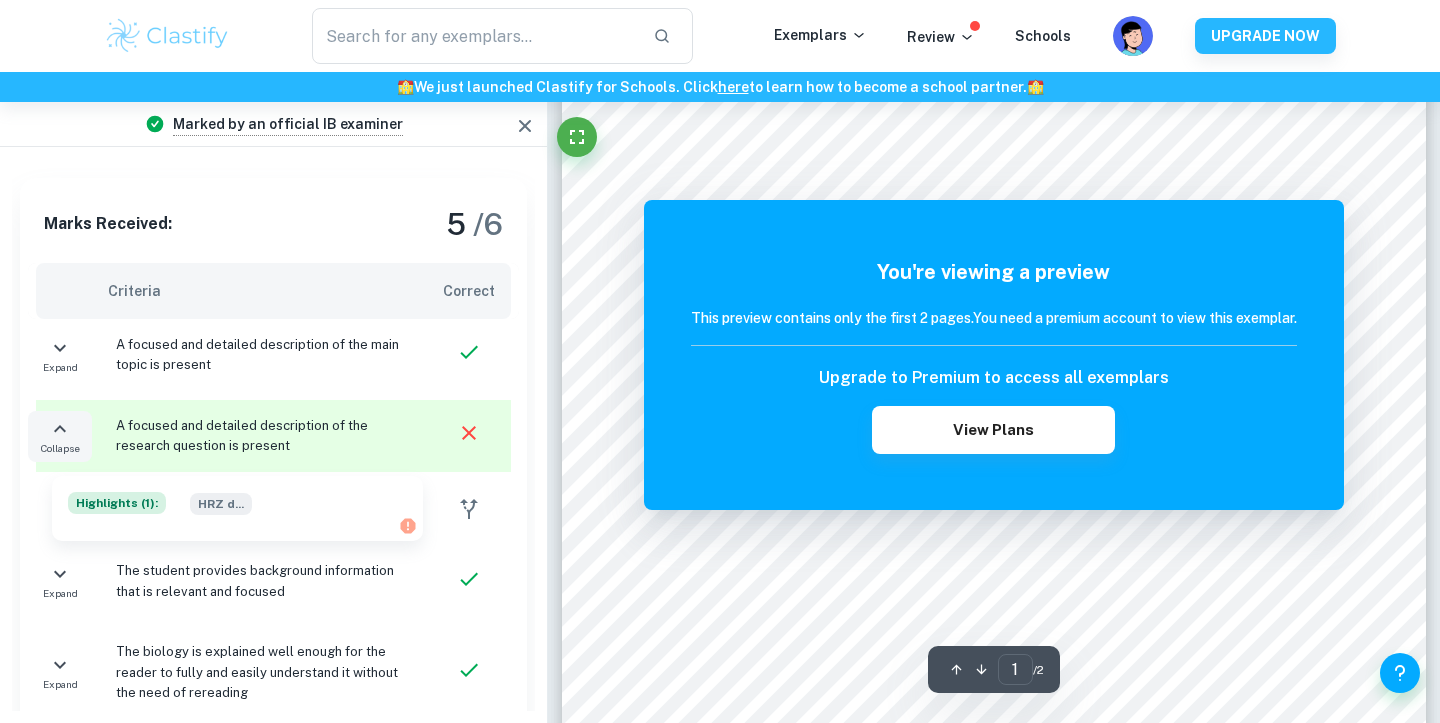 scroll, scrollTop: 432, scrollLeft: 0, axis: vertical 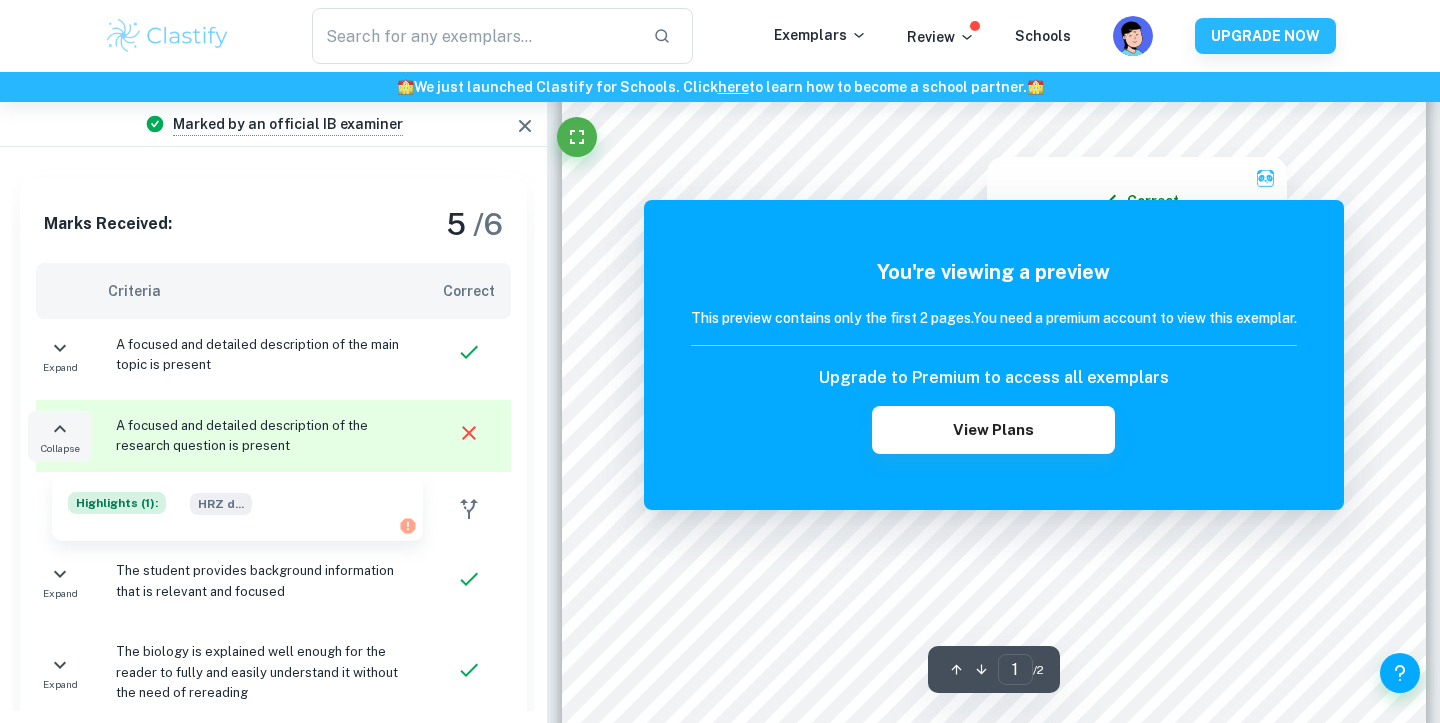 click at bounding box center [989, 124] 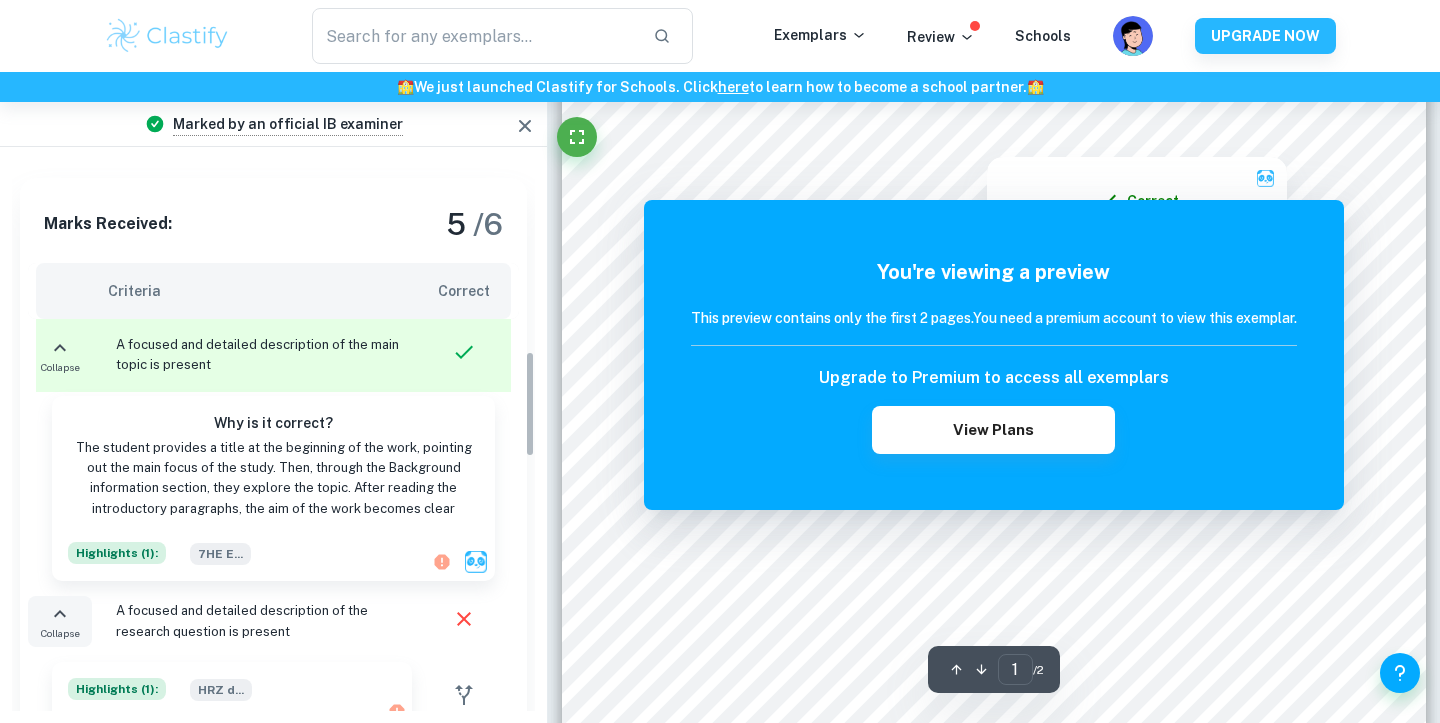 scroll, scrollTop: 1000, scrollLeft: 0, axis: vertical 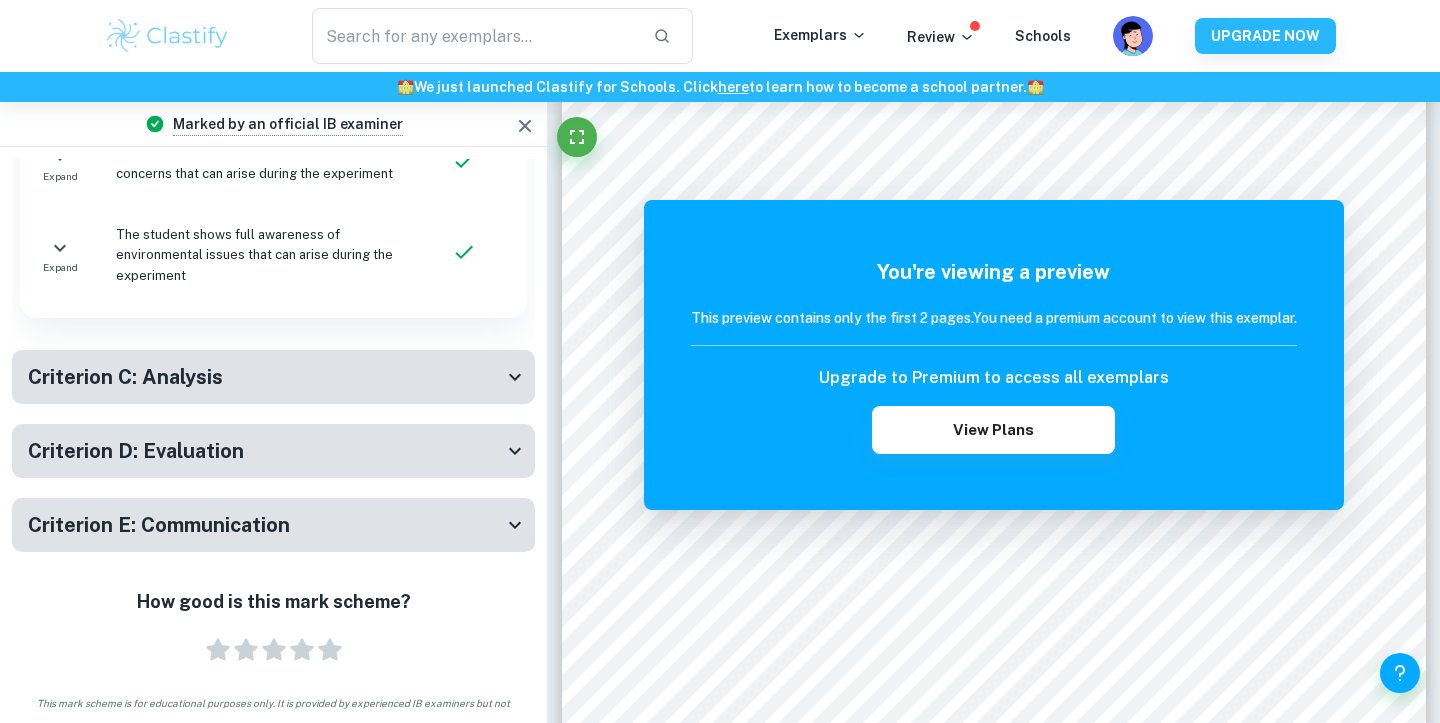 click on "Criterion C: Analysis" at bounding box center [265, 377] 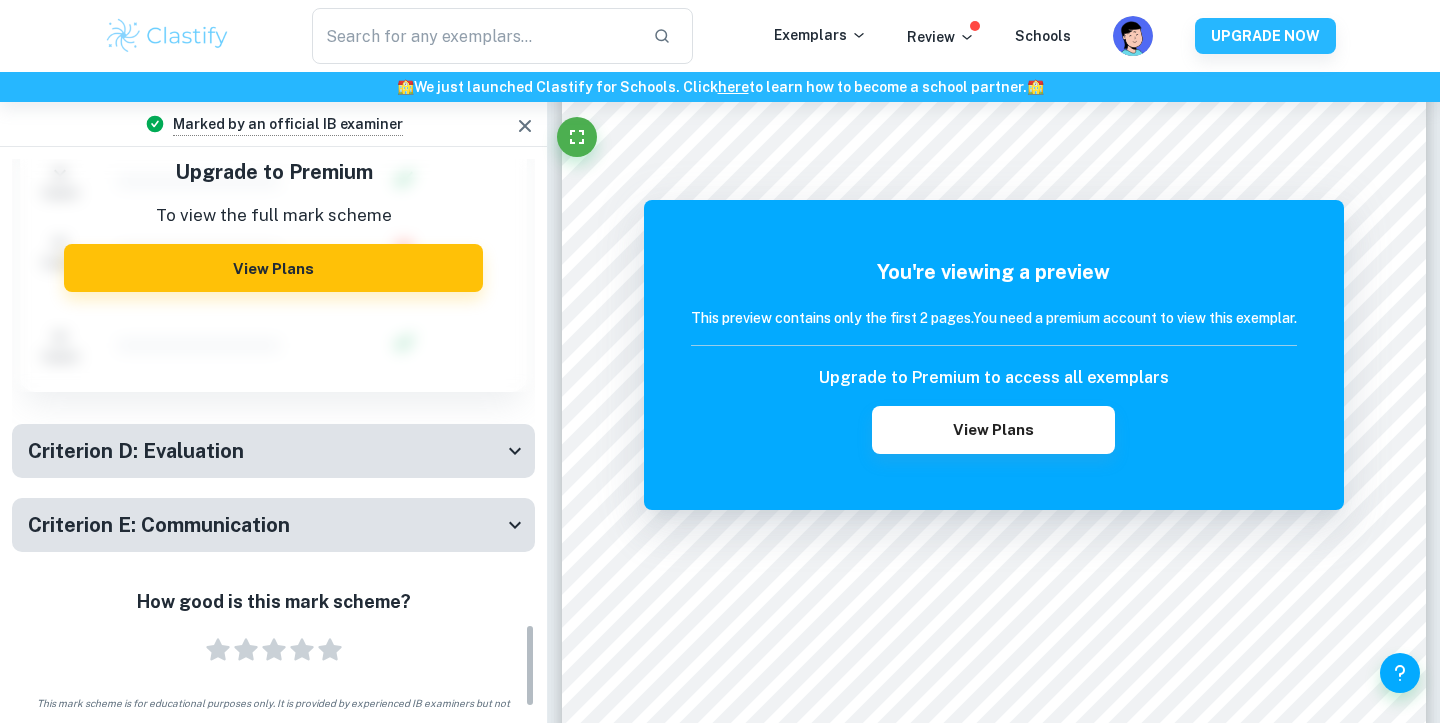 click on "Criterion D: Evaluation" at bounding box center [265, 451] 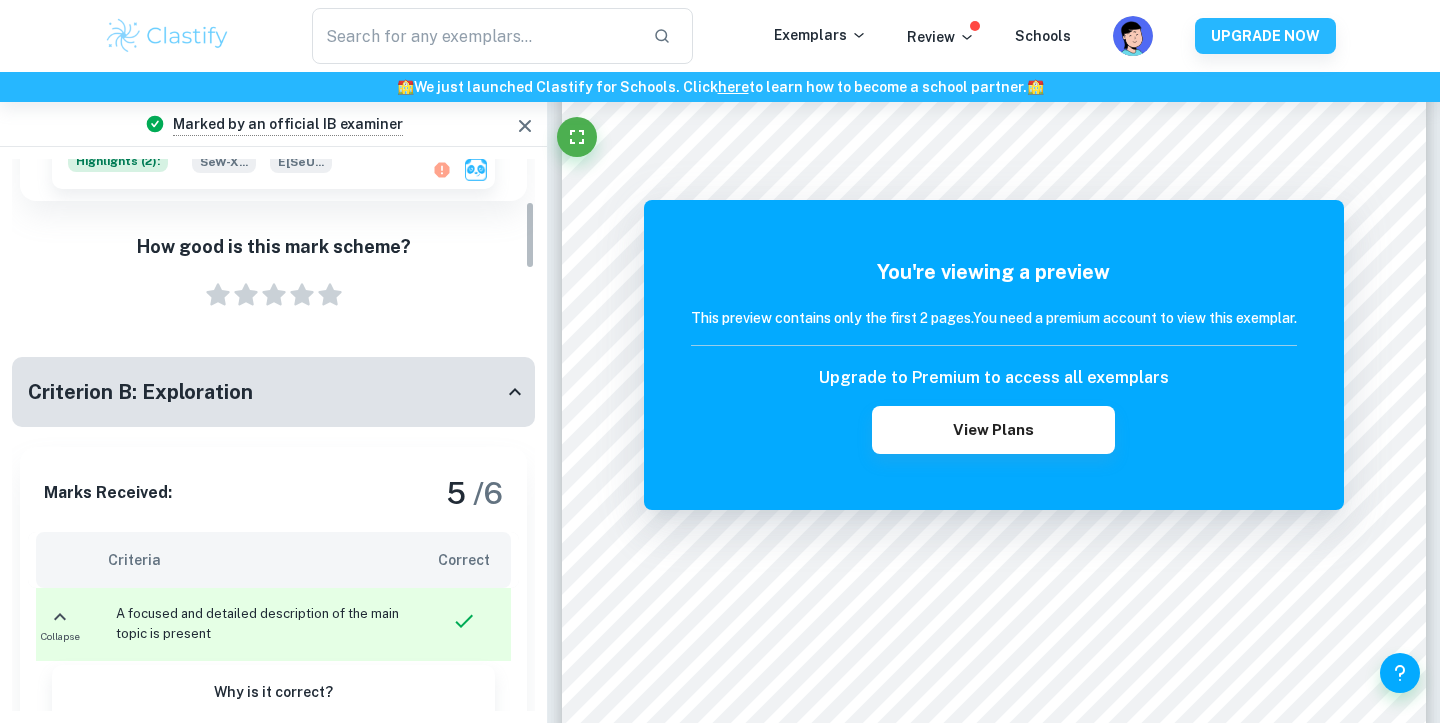 scroll, scrollTop: 0, scrollLeft: 0, axis: both 